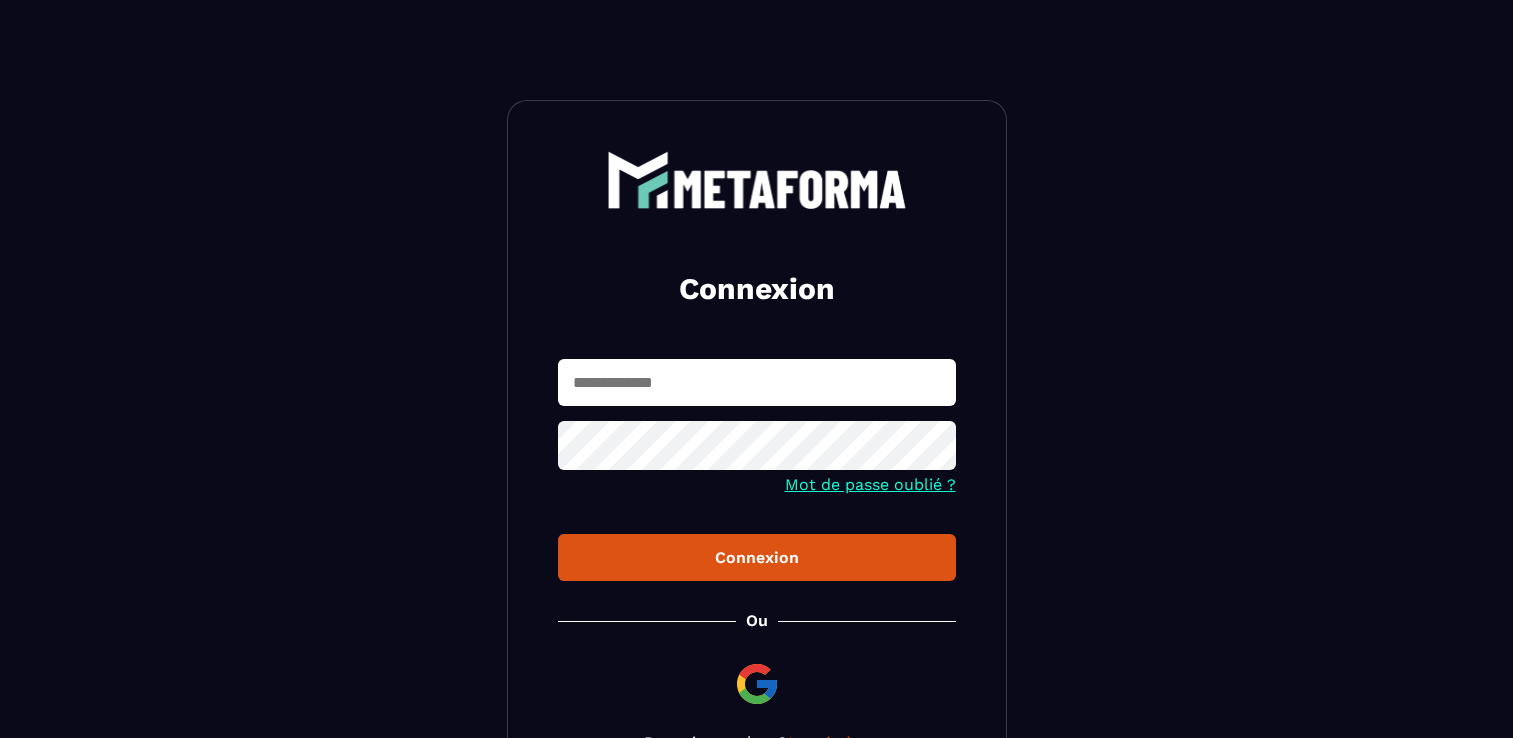 scroll, scrollTop: 0, scrollLeft: 0, axis: both 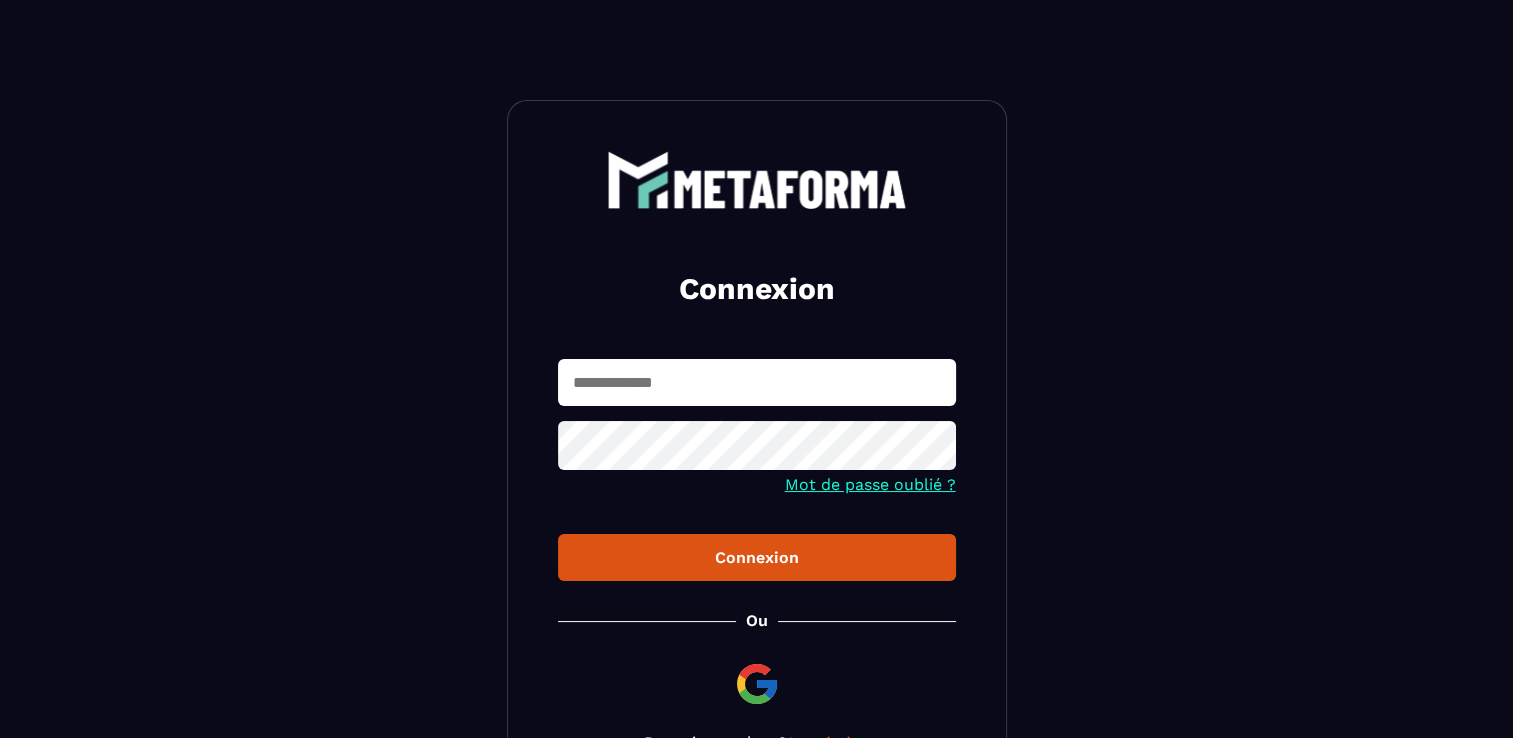 click at bounding box center [757, 382] 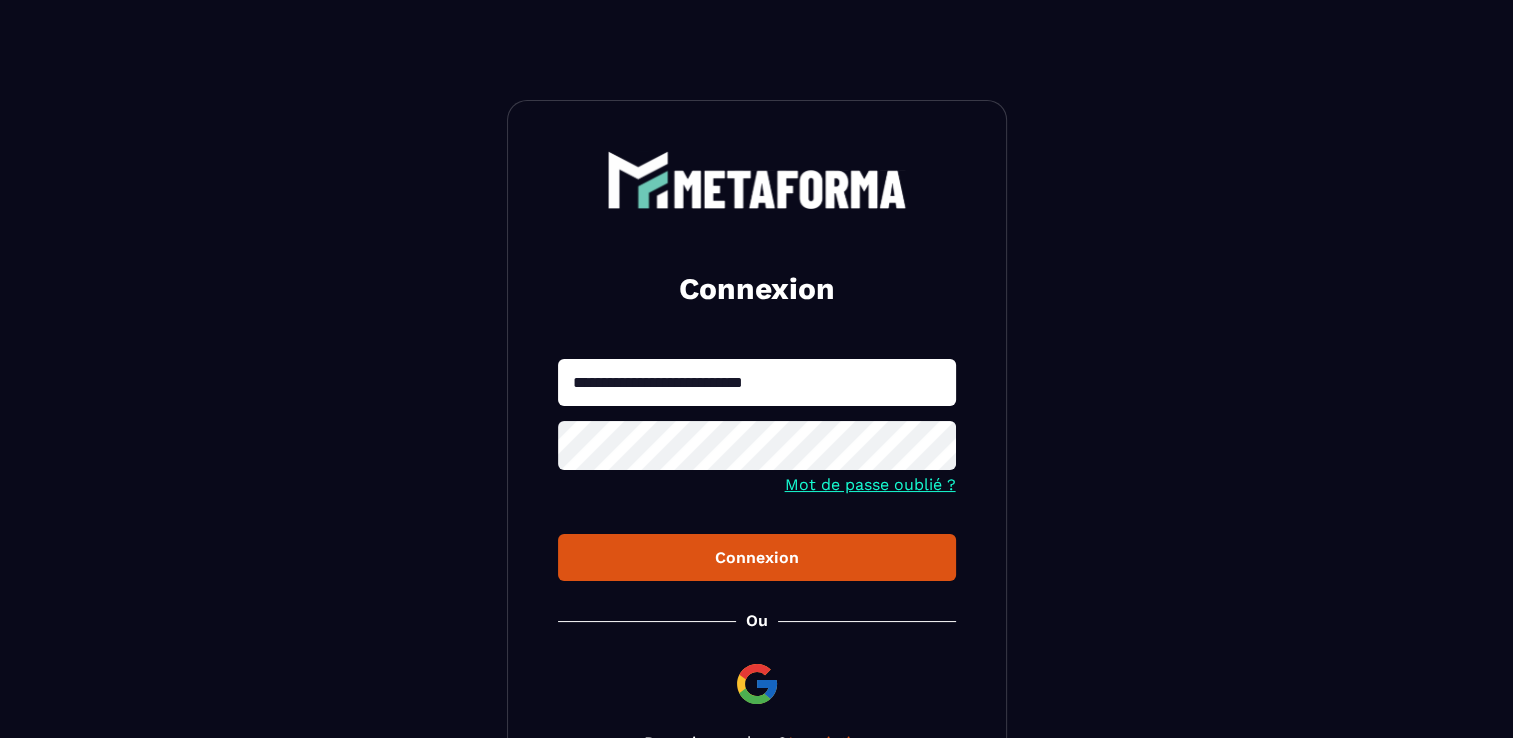type on "**********" 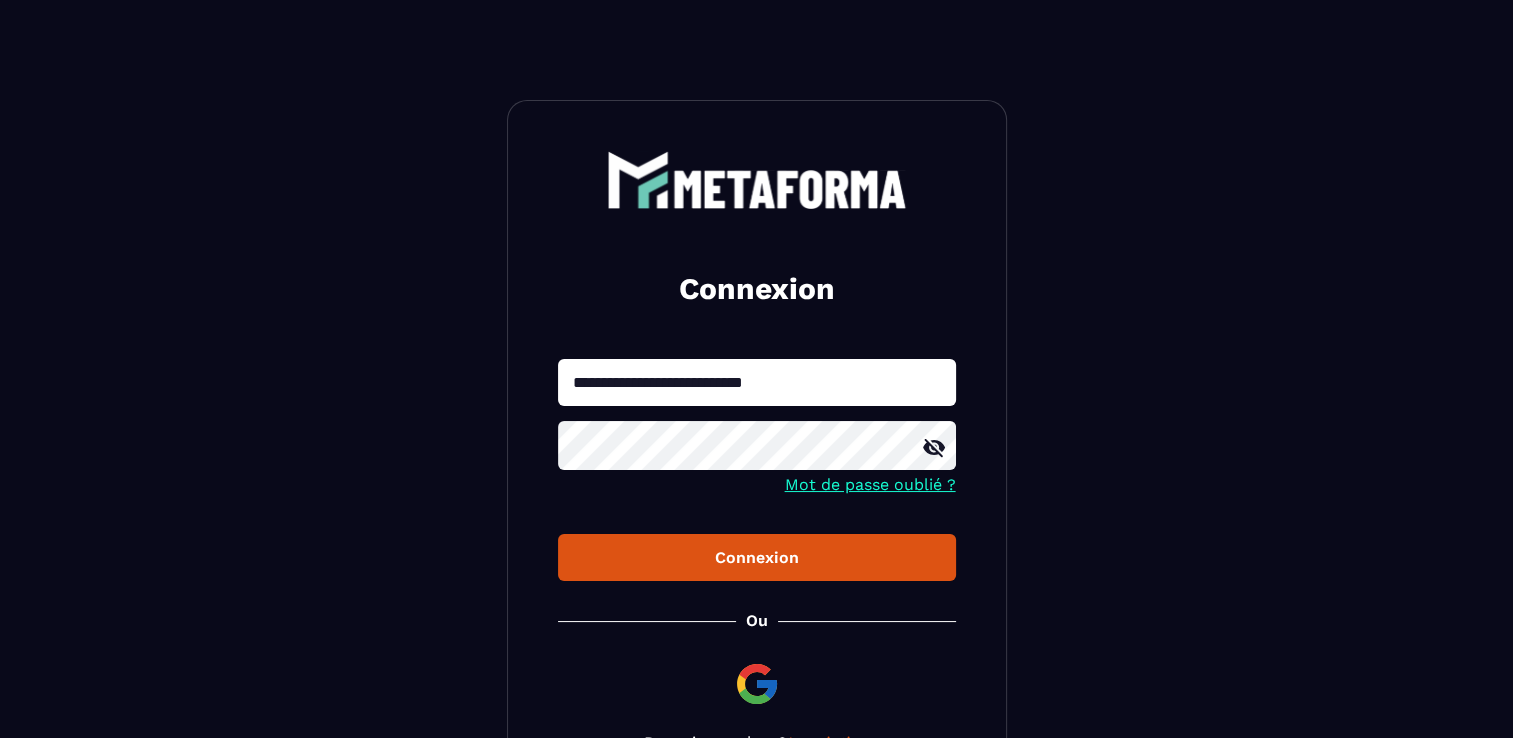 click 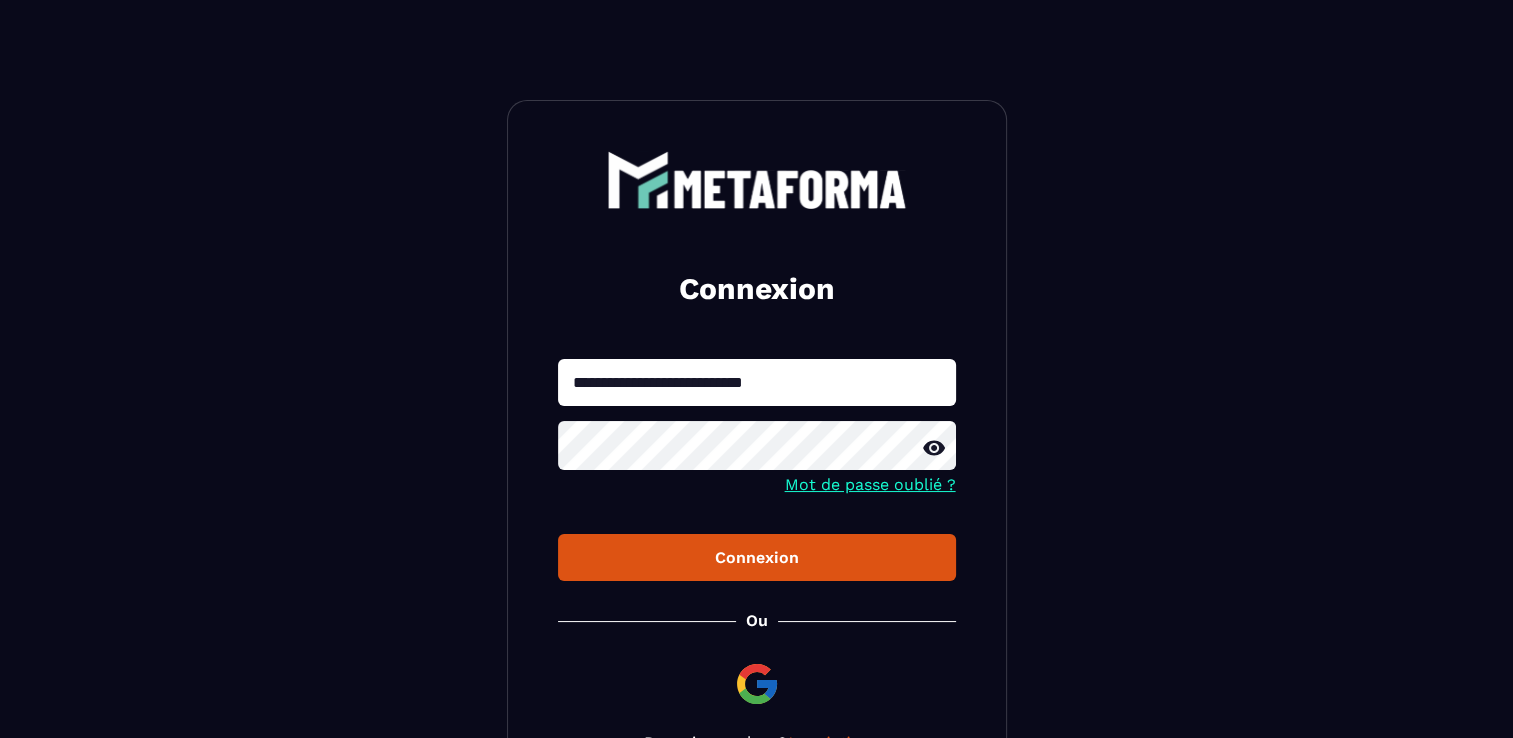 click on "Connexion" at bounding box center [757, 557] 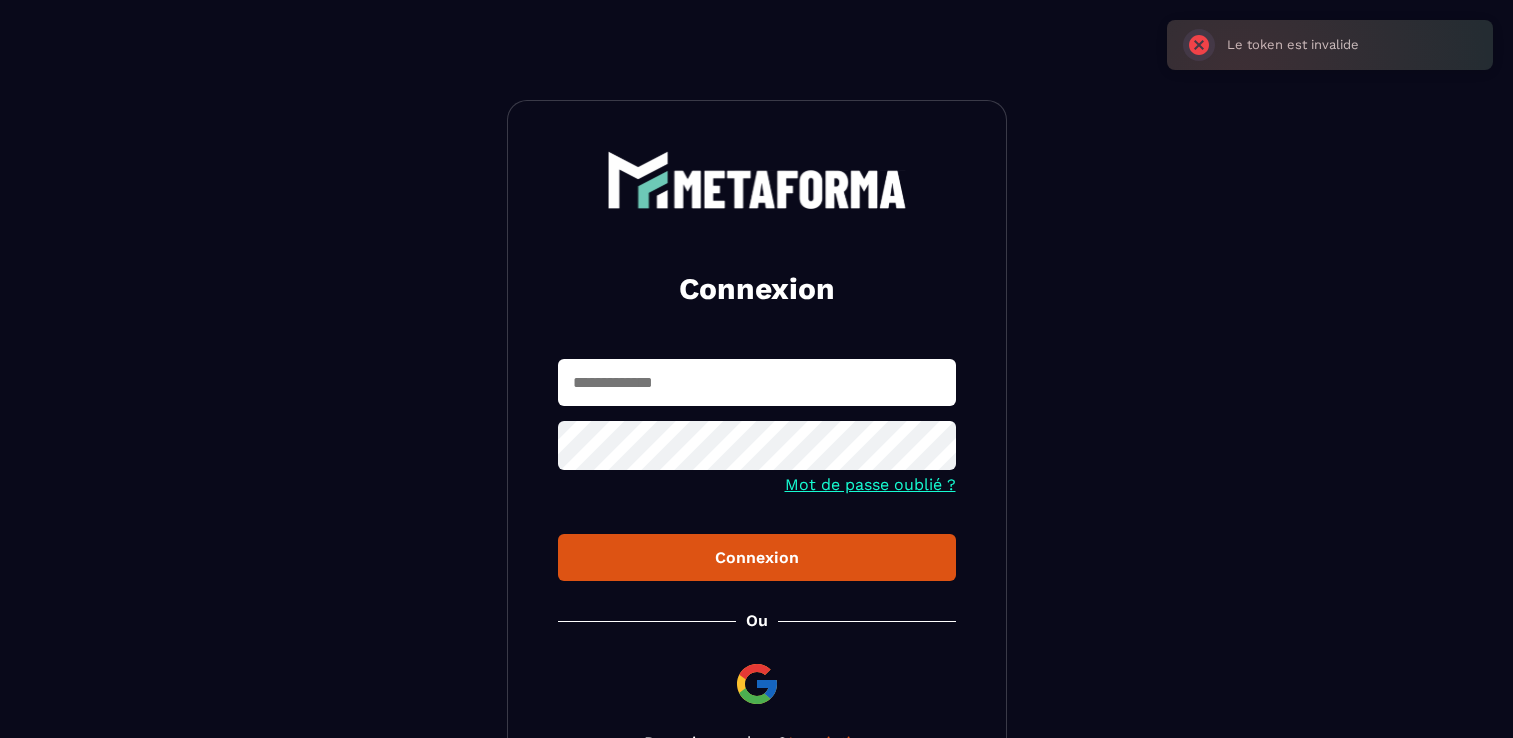 scroll, scrollTop: 0, scrollLeft: 0, axis: both 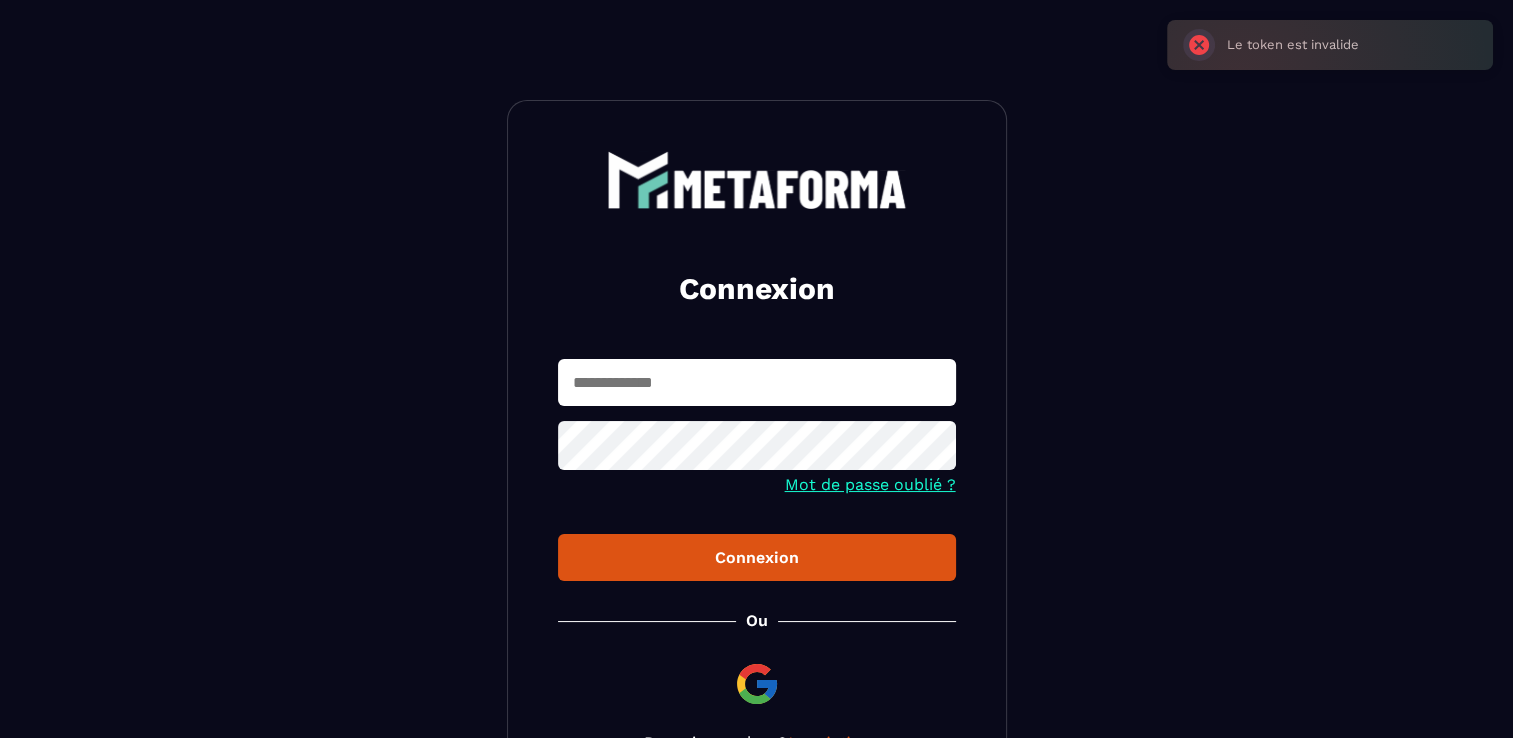 click on "Mot de passe oublié ?" at bounding box center (870, 484) 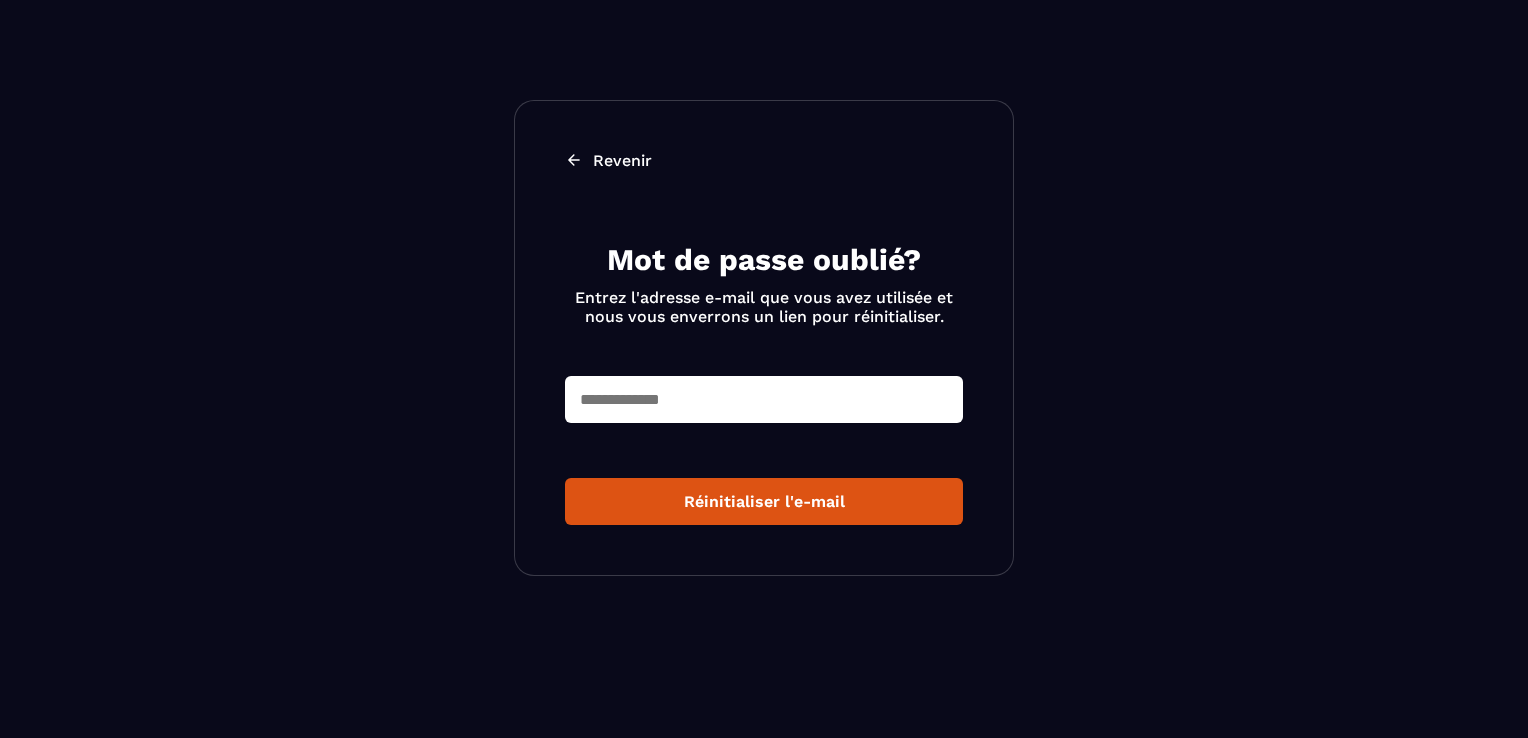 click at bounding box center [764, 399] 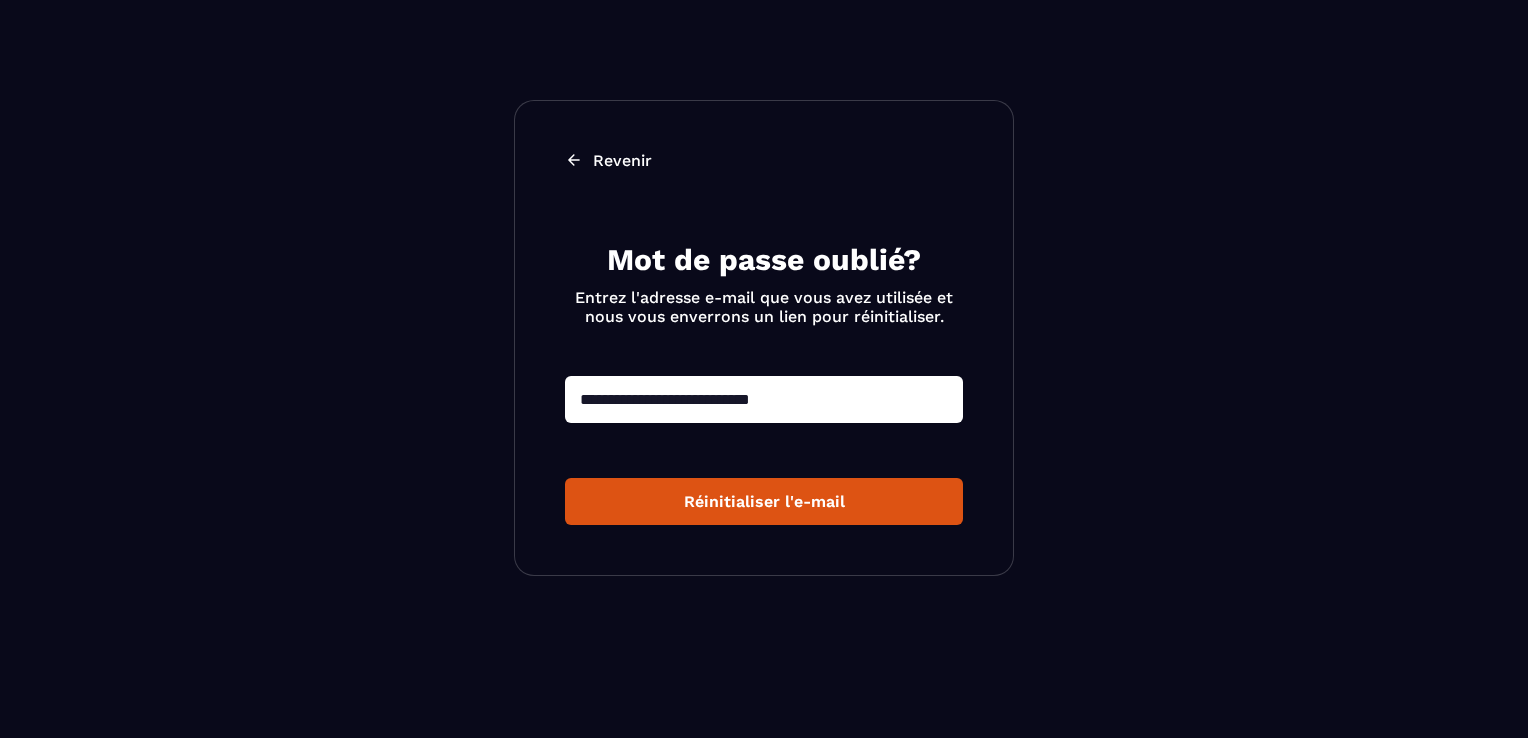 type on "**********" 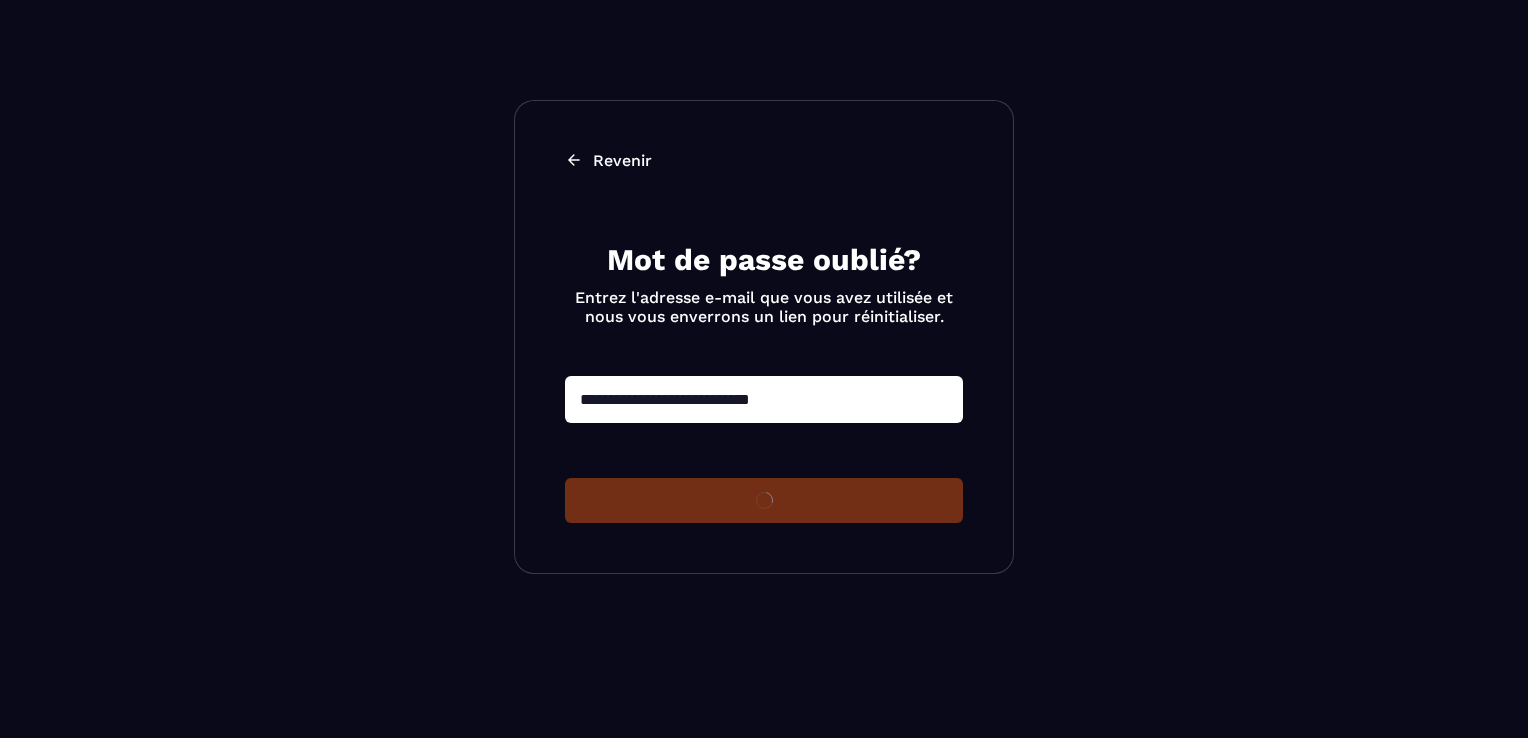 type 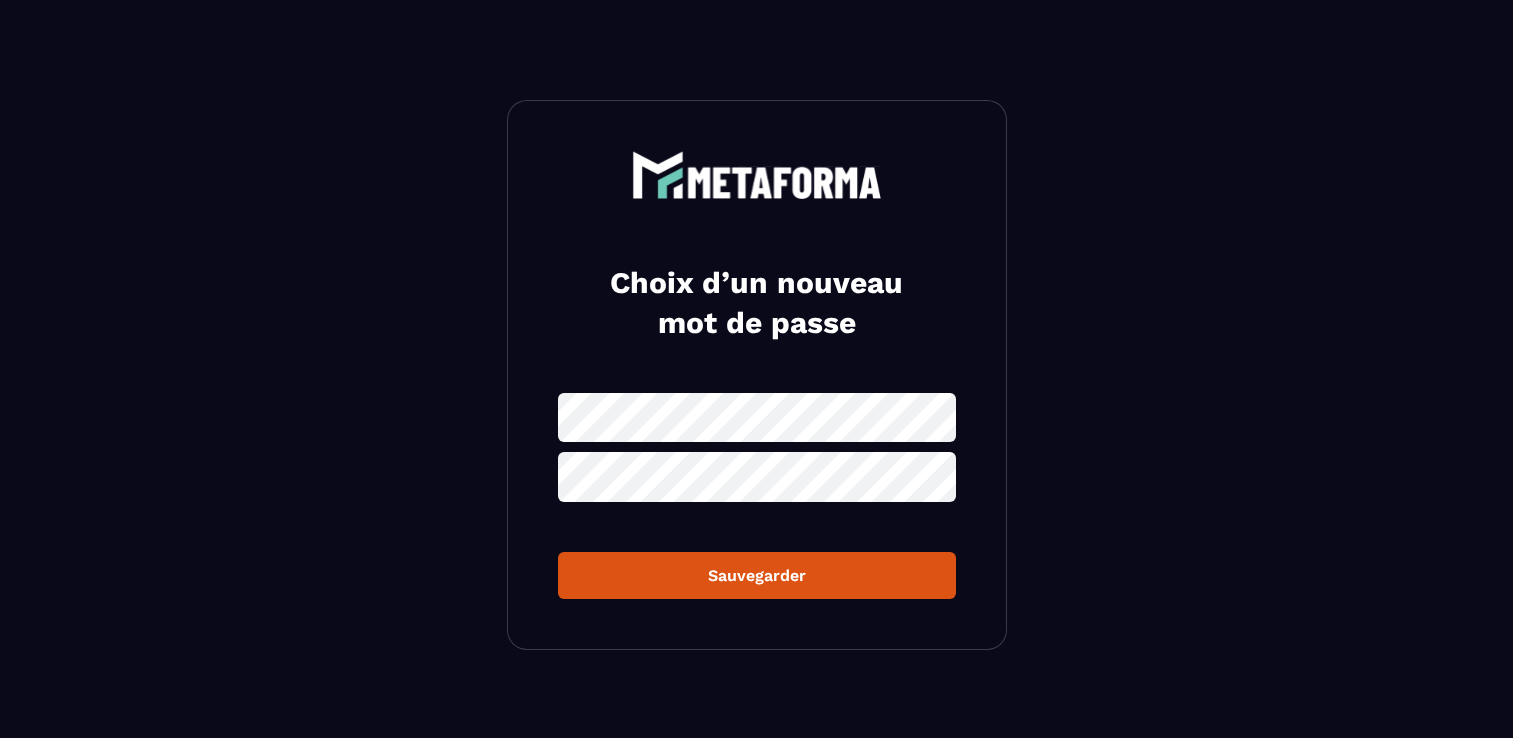 scroll, scrollTop: 0, scrollLeft: 0, axis: both 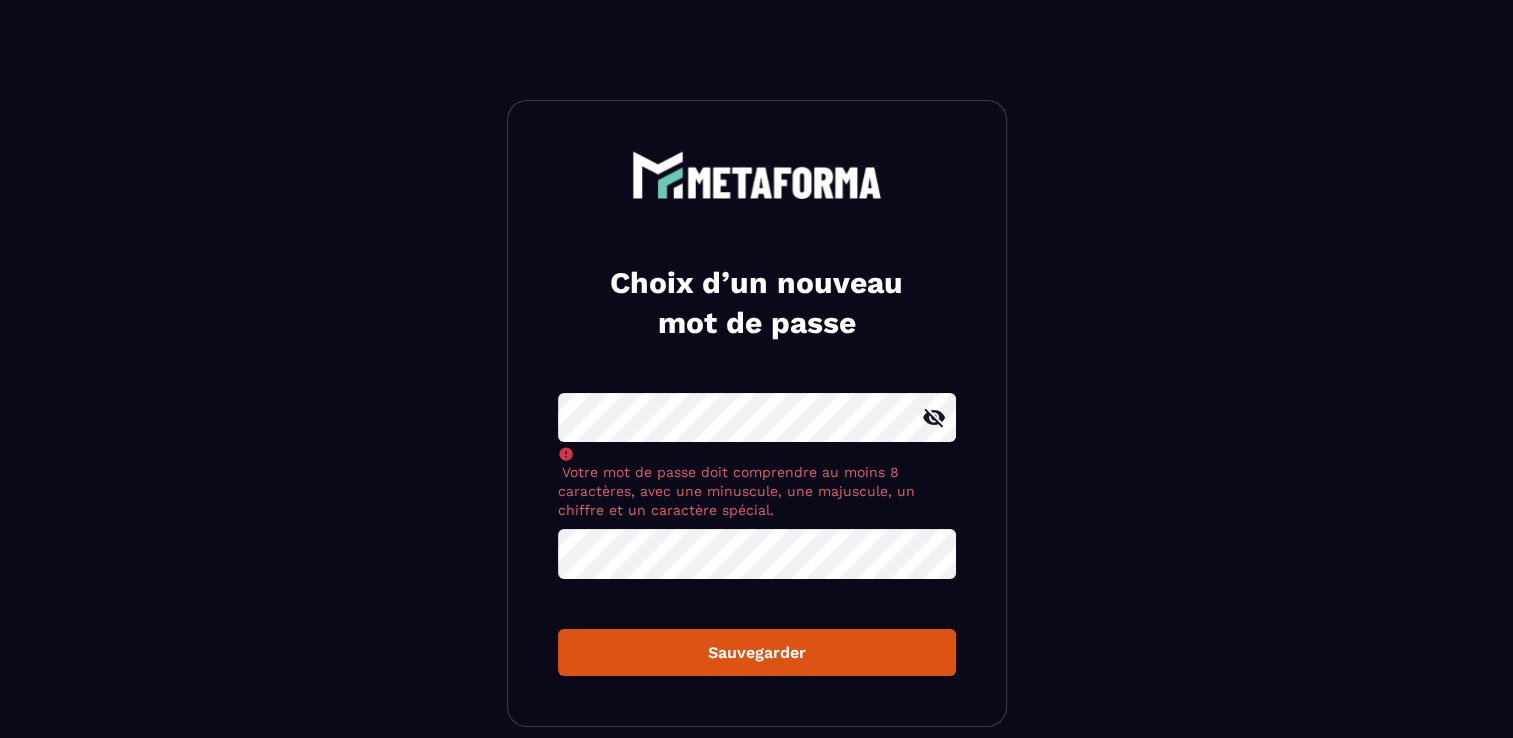 click 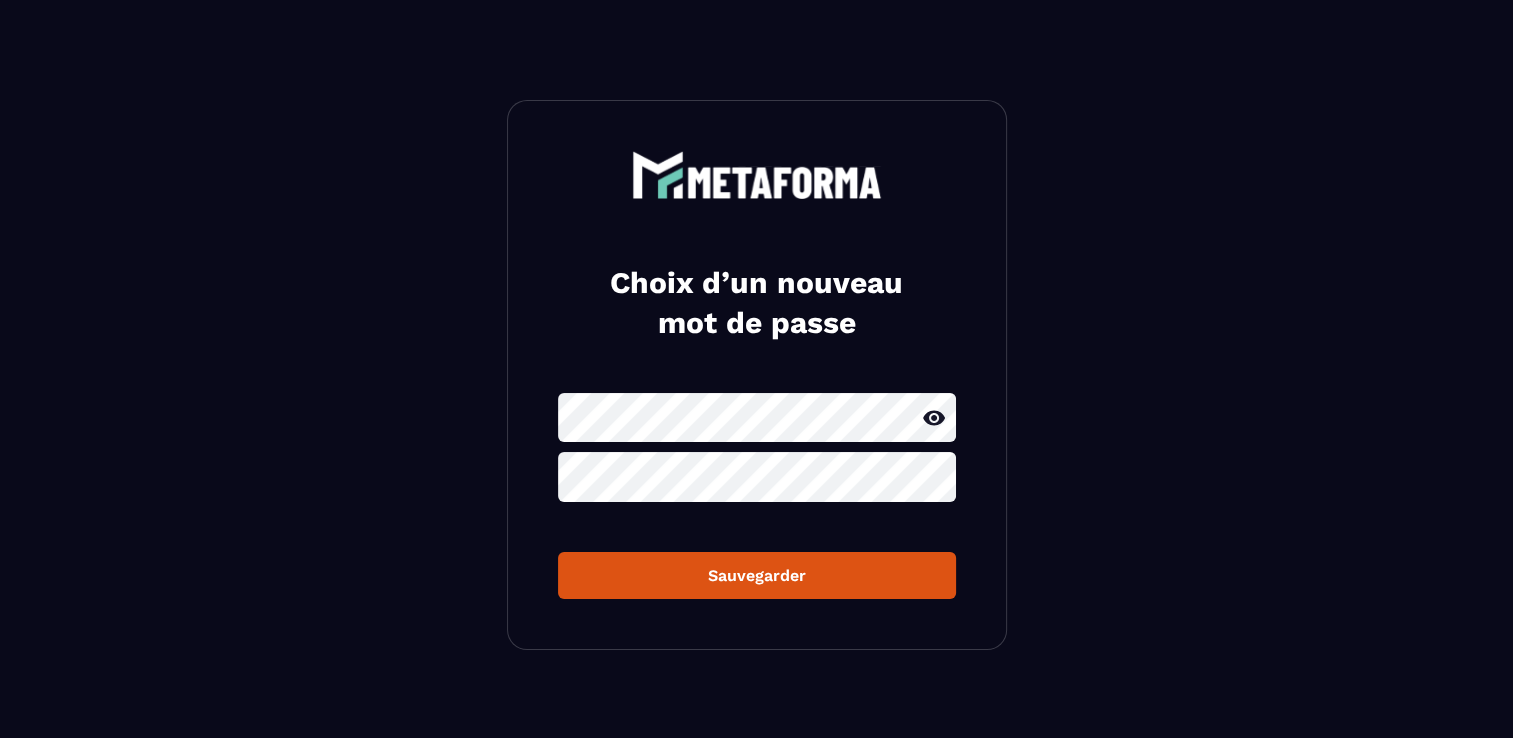 click on "Sauvegarder" at bounding box center [757, 495] 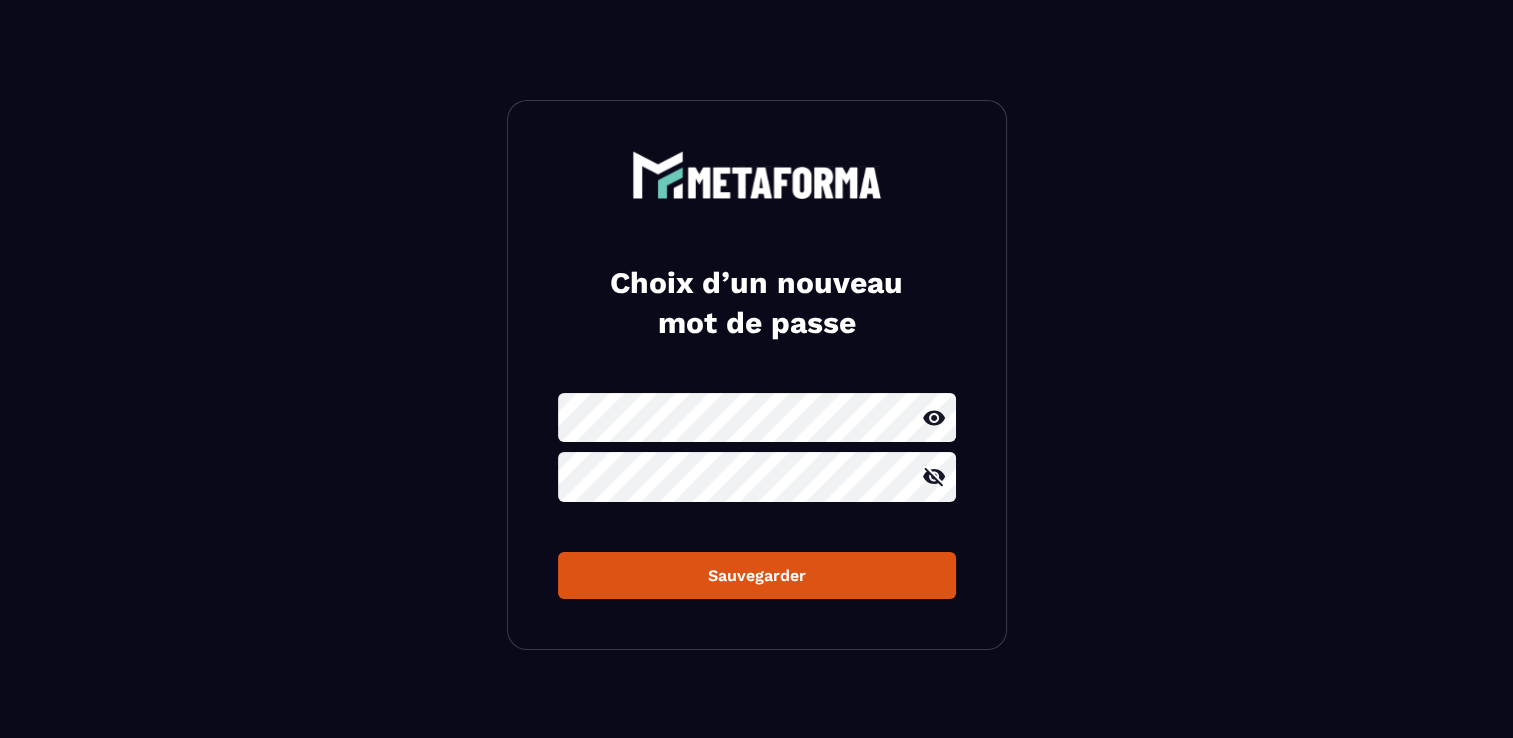 click 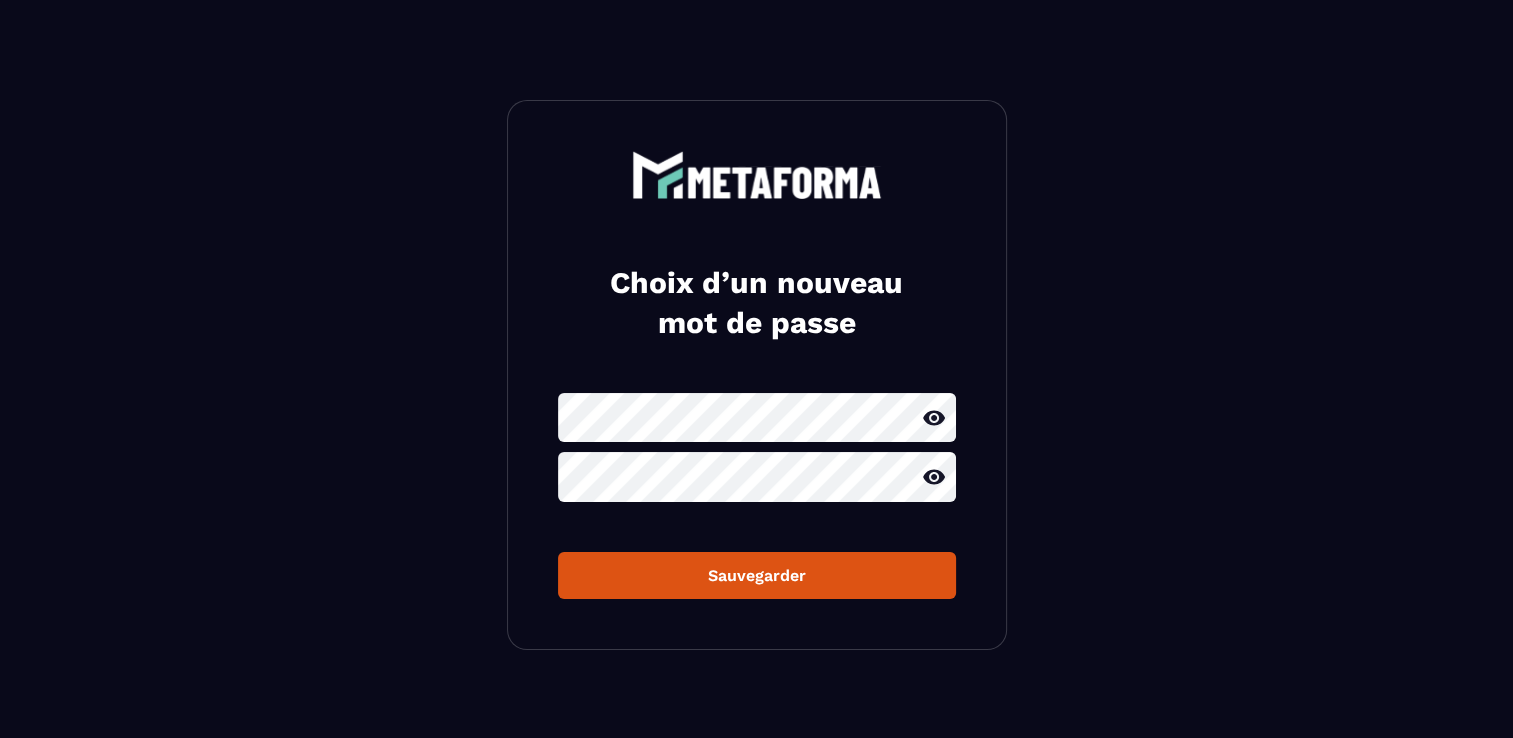 click on "Sauvegarder" at bounding box center [757, 575] 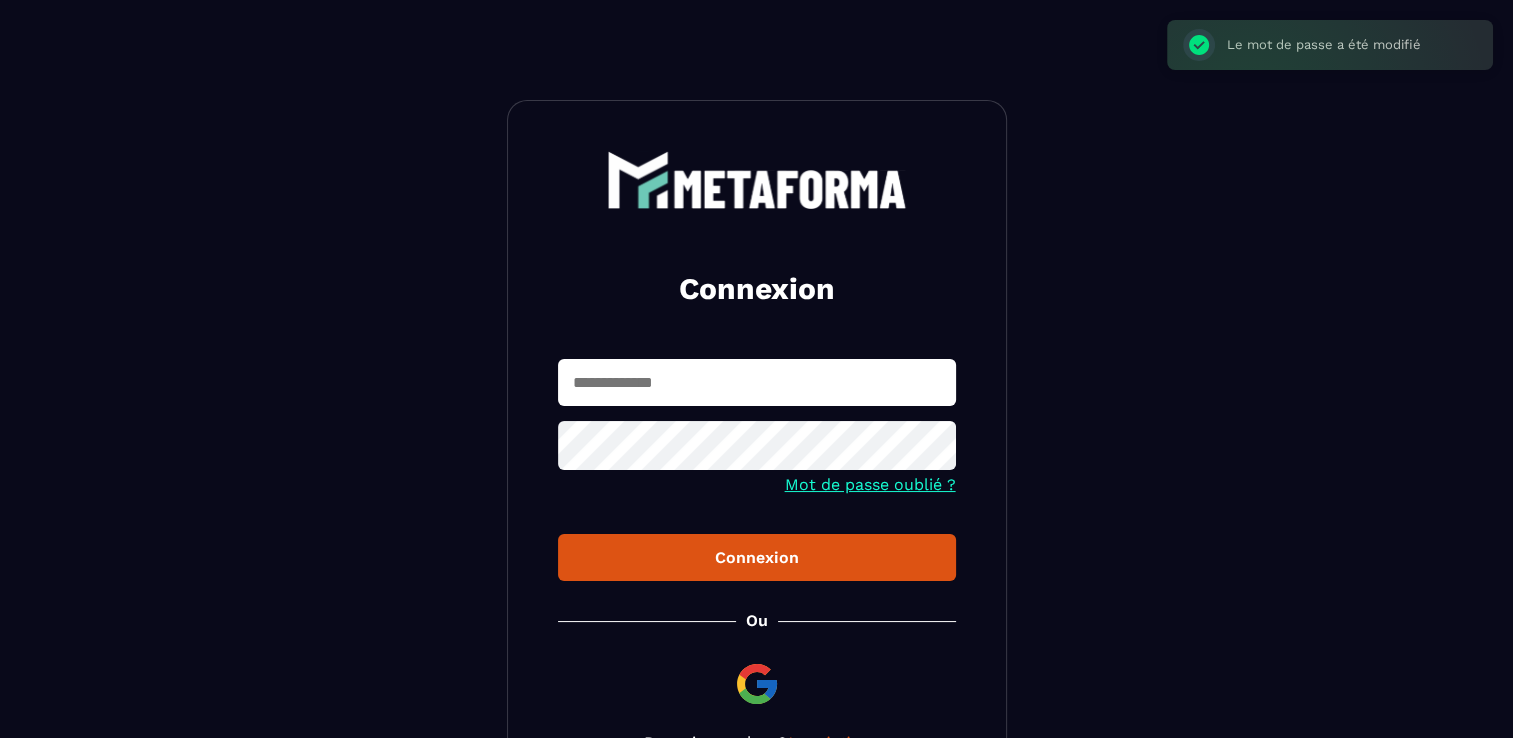 click at bounding box center (757, 382) 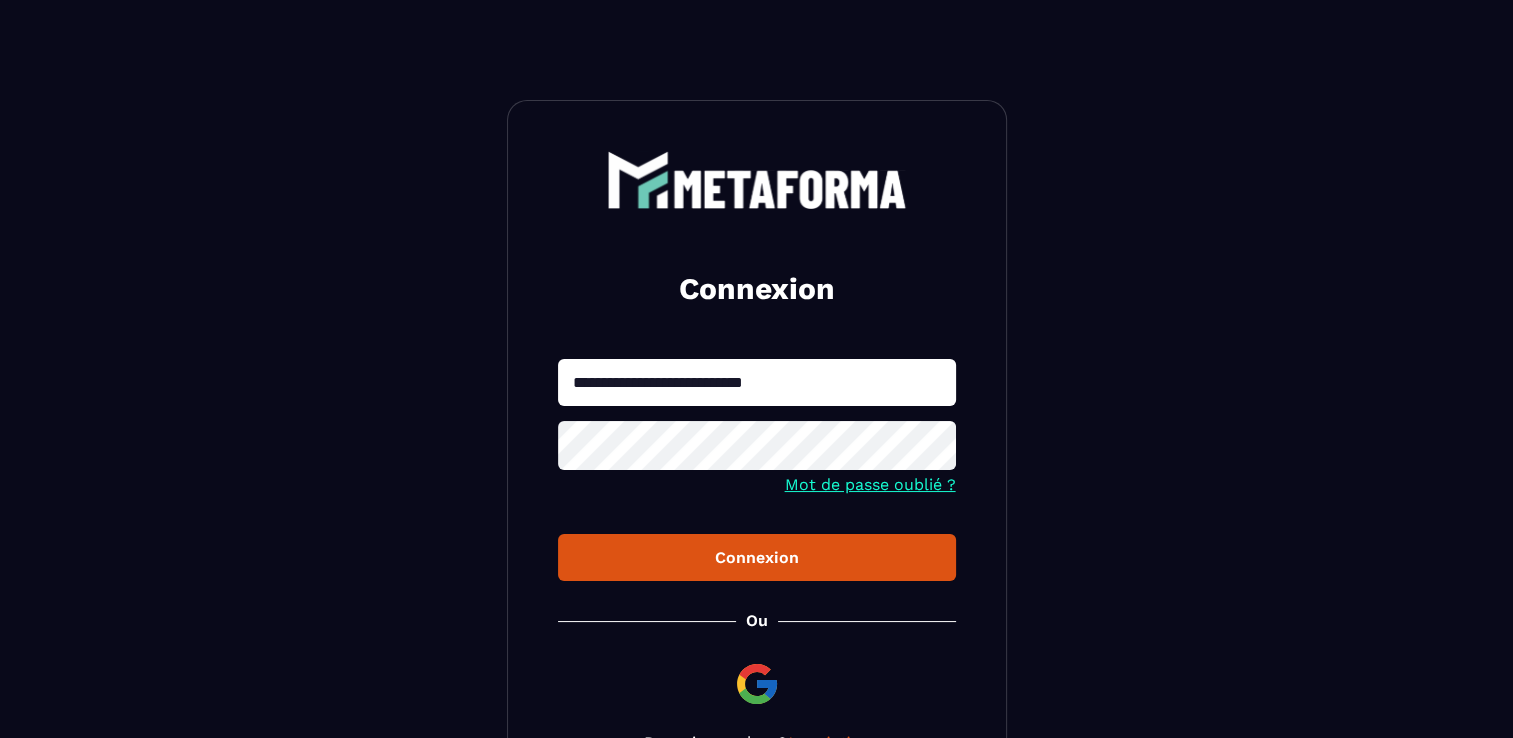 type on "**********" 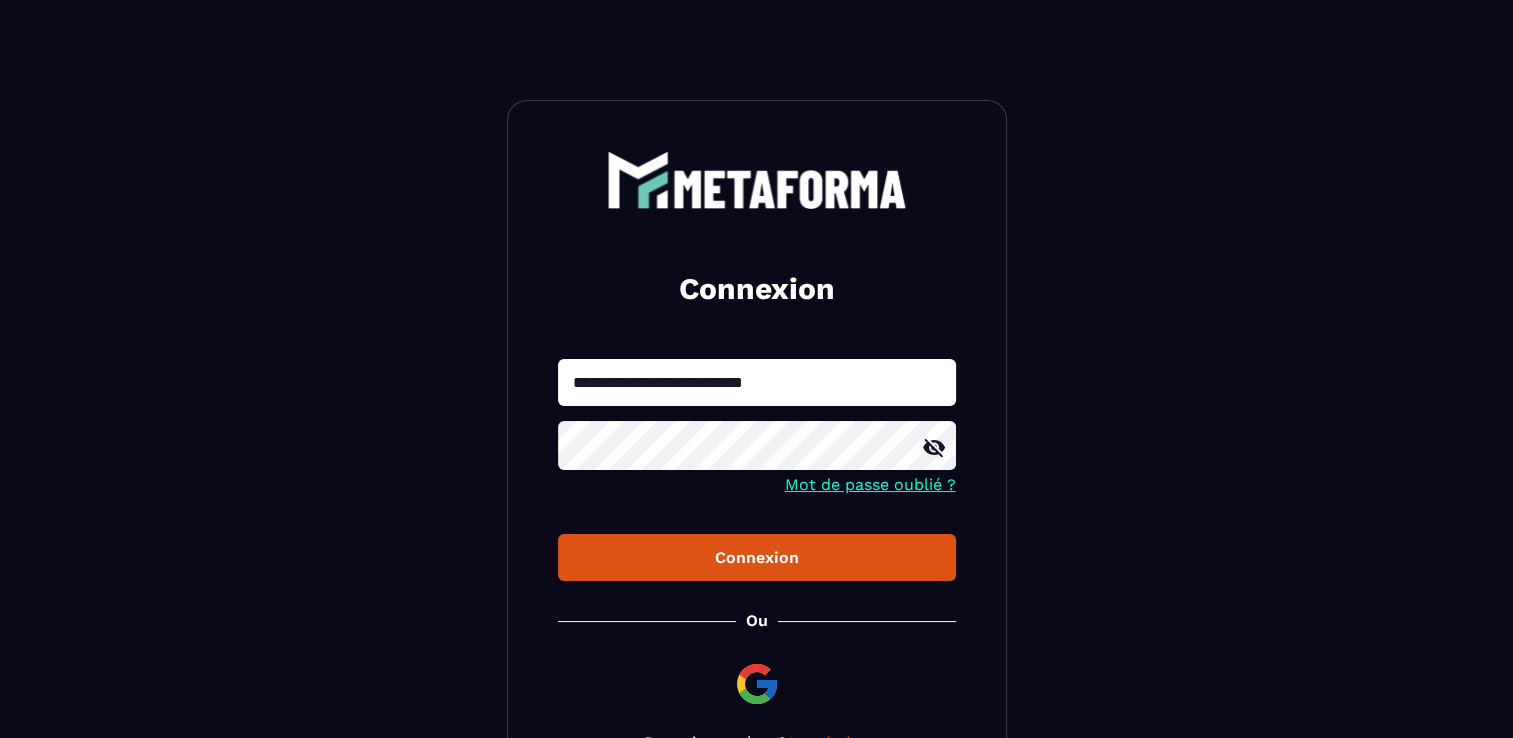 click 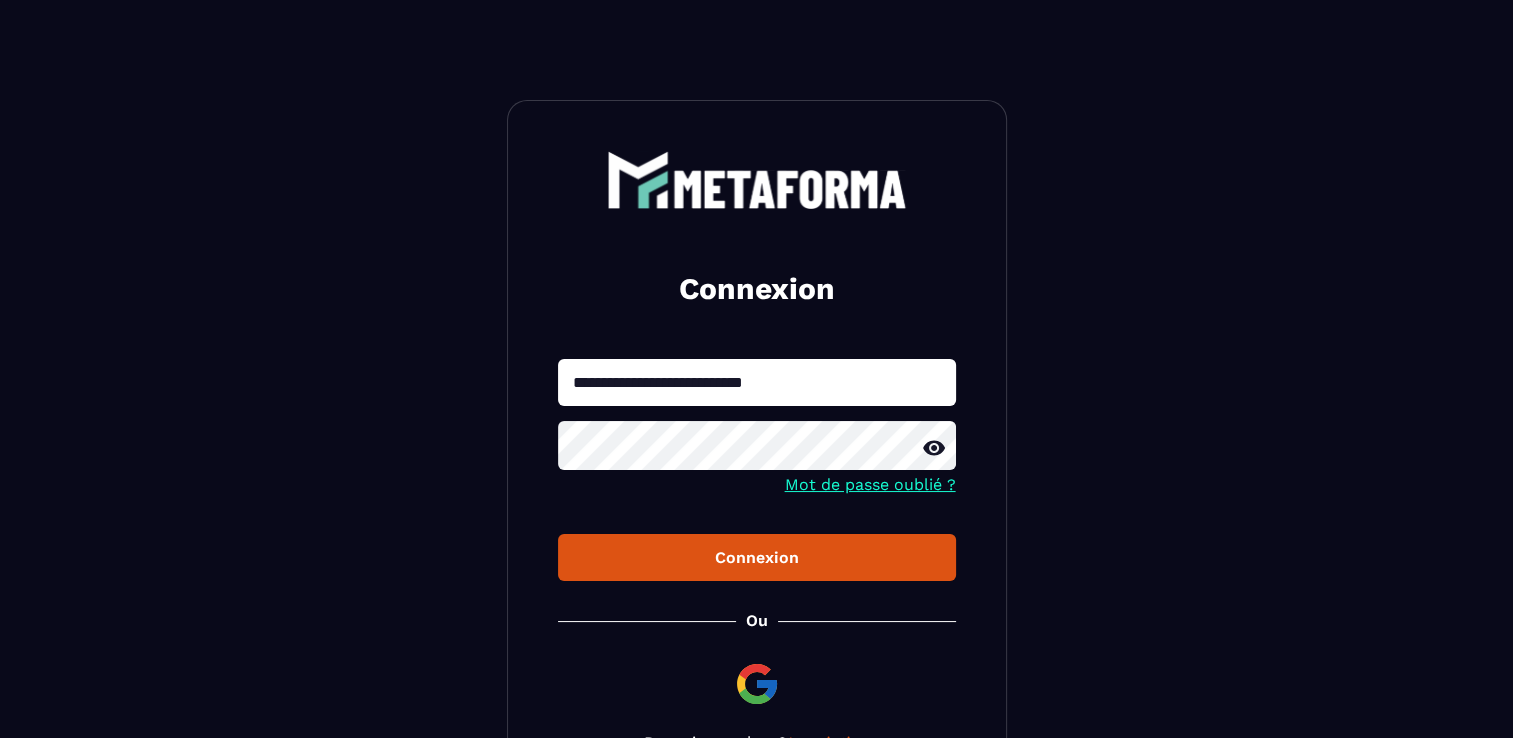 click on "Connexion" at bounding box center (757, 557) 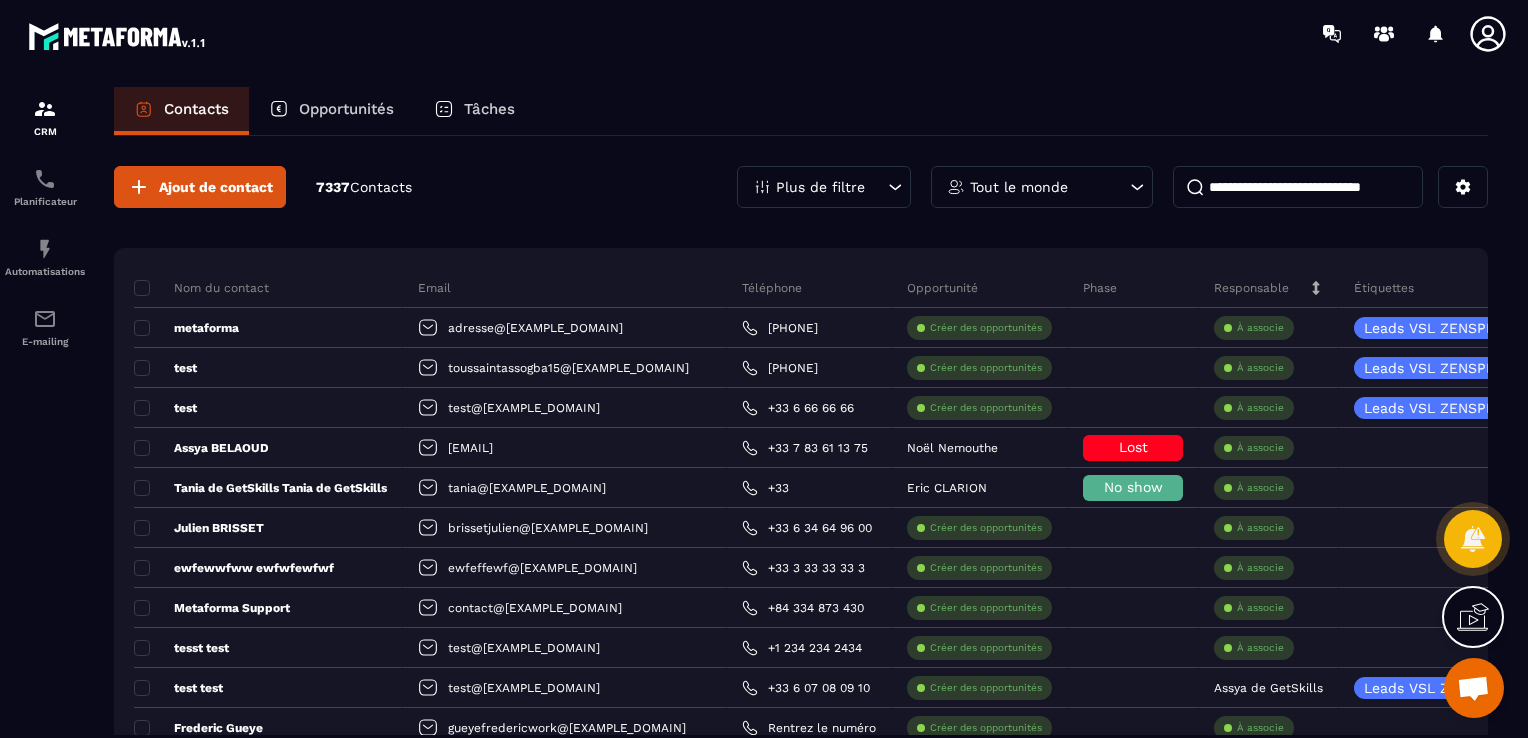 click on "Opportunités" at bounding box center (346, 109) 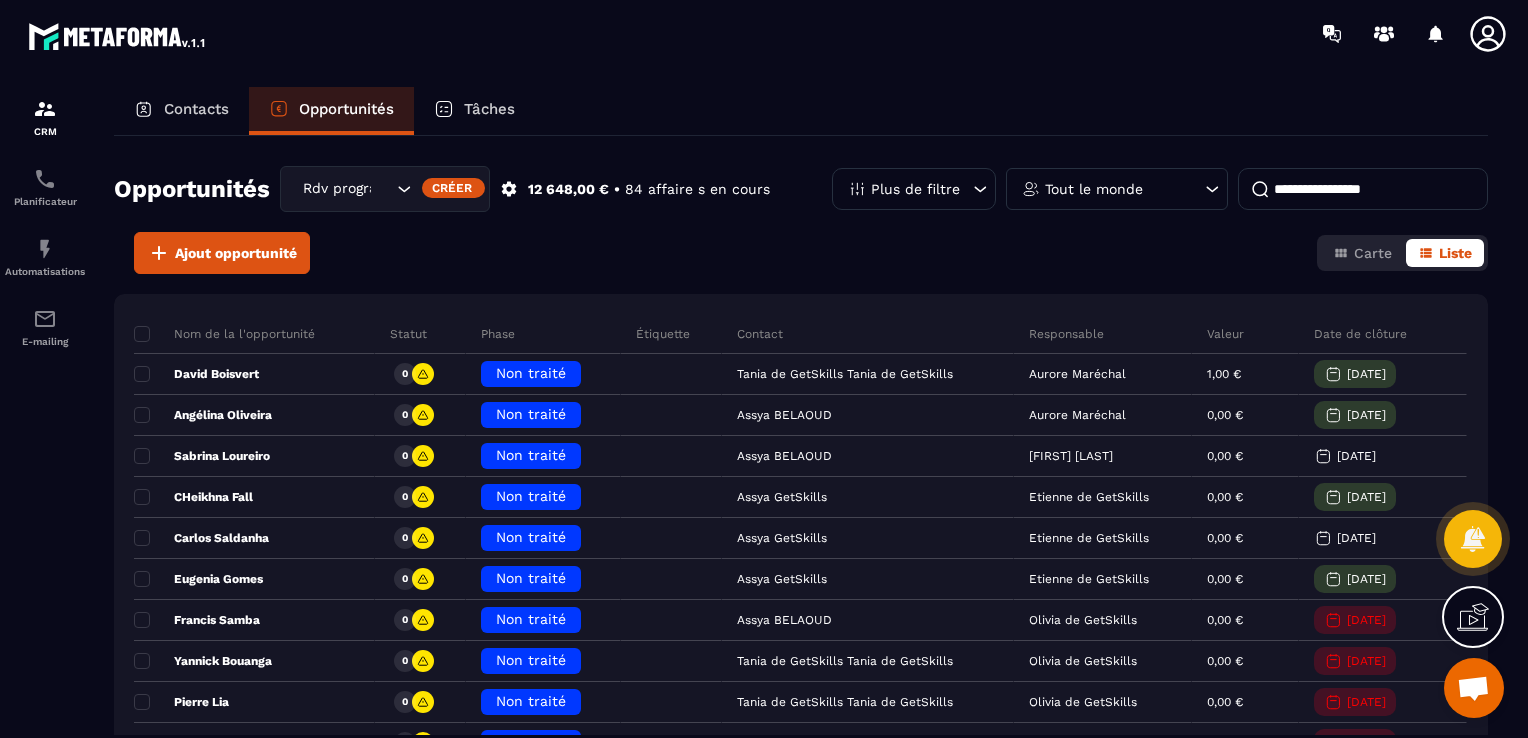 click on "David Boisvert 0 Non traité Tania de GetSkills Tania de GetSkills Aurore Maréchal 1,00 € 04/08/2025 Angélina Oliveira 0 Non traité Assya BELAOUD Aurore Maréchal 0,00 € 04/08/2025 Sabrina Loureiro 0 Non traité Assya BELAOUD Jeanne BARONNAT 0,00 € 06/08/2025 CHeikhna Fall 0 Non traité Assya GetSkills Etienne de GetSkills 0,00 € 05/08/2025 Carlos Saldanha 0 Non traité Assya GetSkills Etienne de GetSkills 0,00 € 07/08/2025 Eugenia Gomes 0 Non traité Assya GetSkills Etienne de GetSkills 0,00 € 05/08/2025 Francis Samba 0 Non traité Assya BELAOUD Olivia de GetSkills 0,00 € 02/08/2025 Yannick Bouanga 0 Non traité 0,00 € 0" at bounding box center (764, 431) 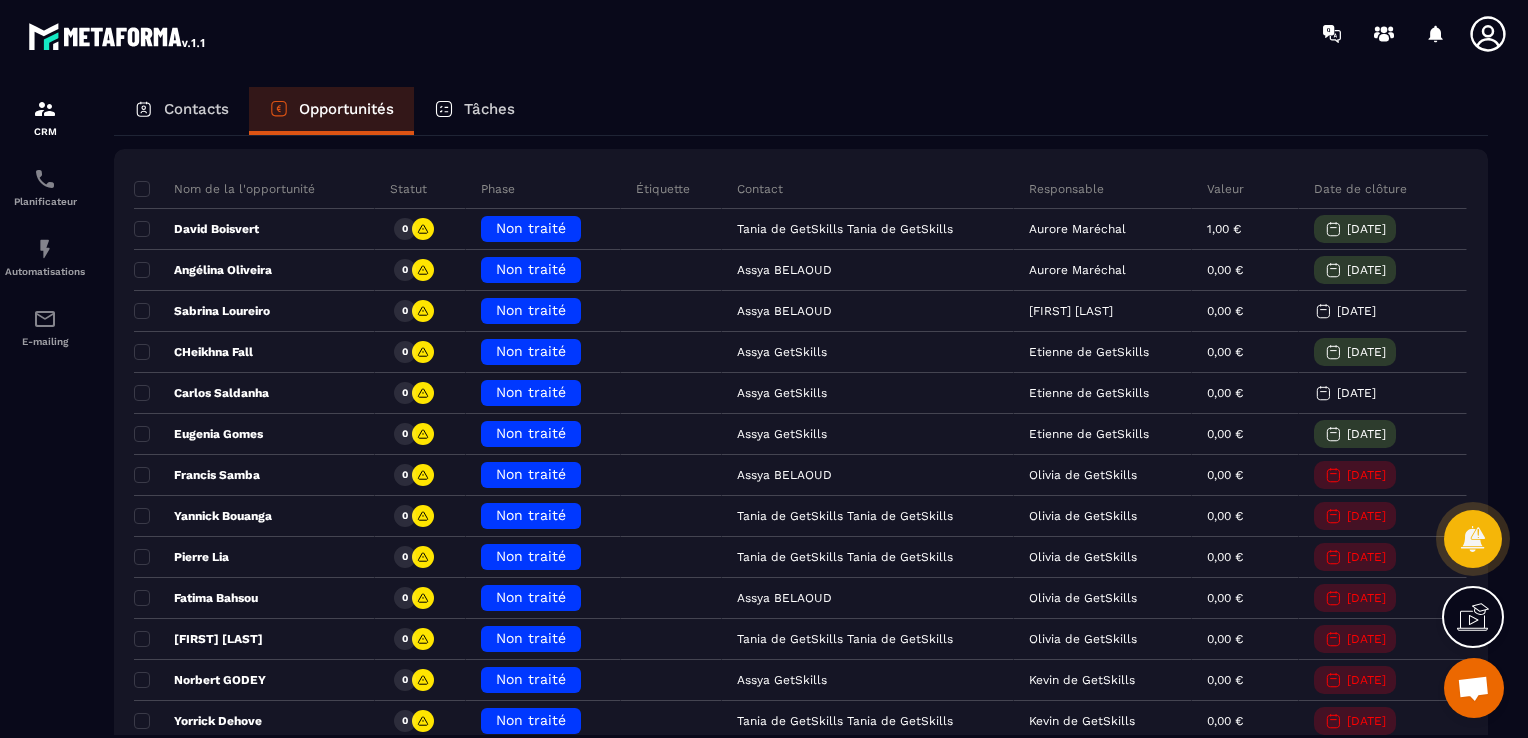 scroll, scrollTop: 0, scrollLeft: 0, axis: both 